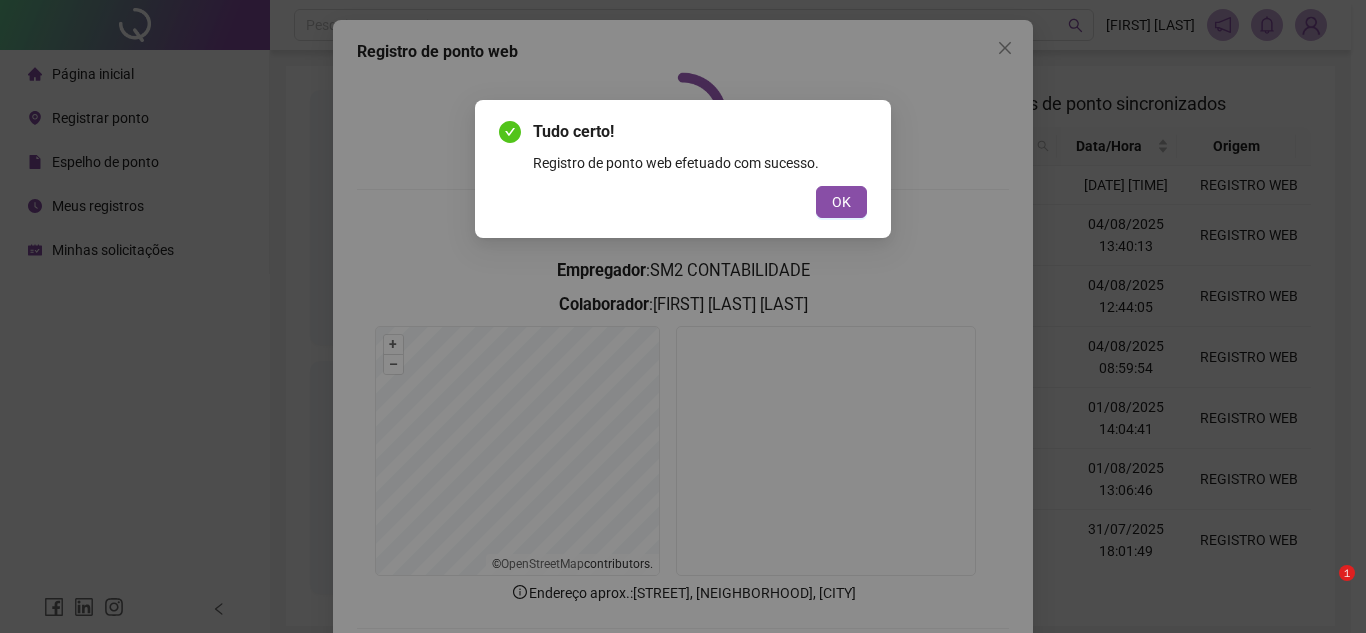 scroll, scrollTop: 0, scrollLeft: 0, axis: both 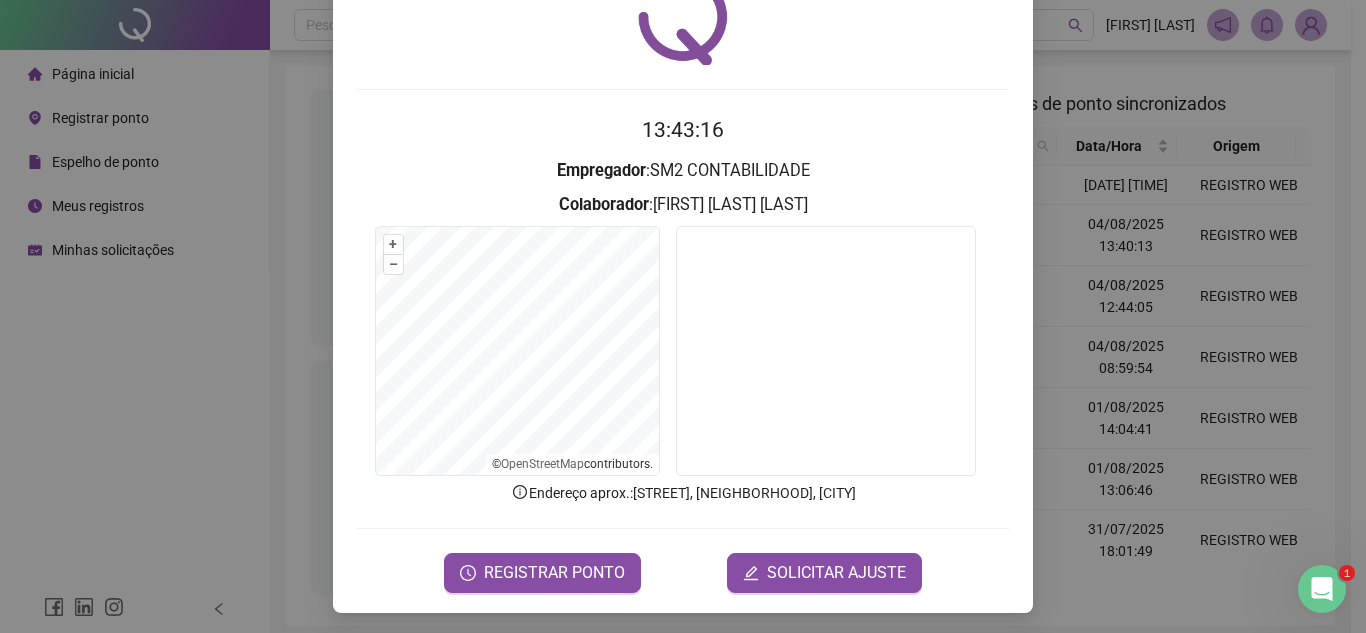click on "Registro de ponto web 13:43:16 Empregador :  SM2 CONTABILIDADE Colaborador :  MILENA PONCIANO MATIAS + – ⇧ › ©  OpenStreetMap  contributors. Endereço aprox. :  Alameda dos Sombreiros, Caminho das Árvores, Salvador REGISTRAR PONTO SOLICITAR AJUSTE" at bounding box center (683, 316) 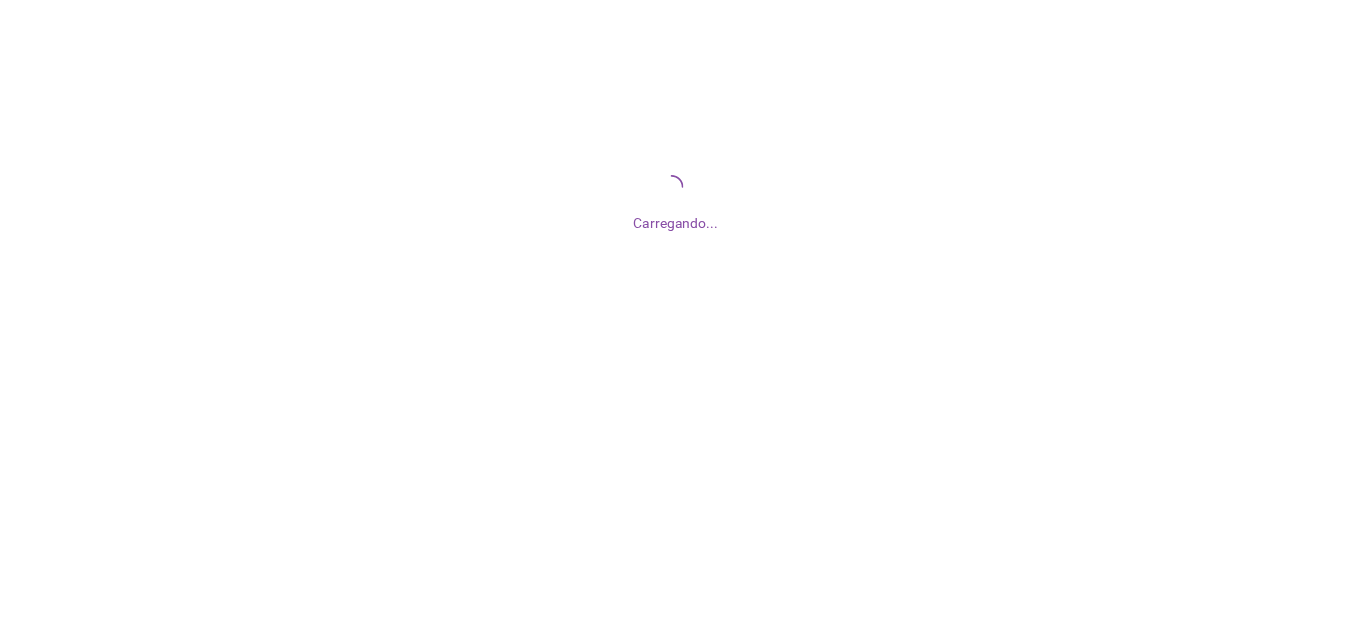 scroll, scrollTop: 0, scrollLeft: 0, axis: both 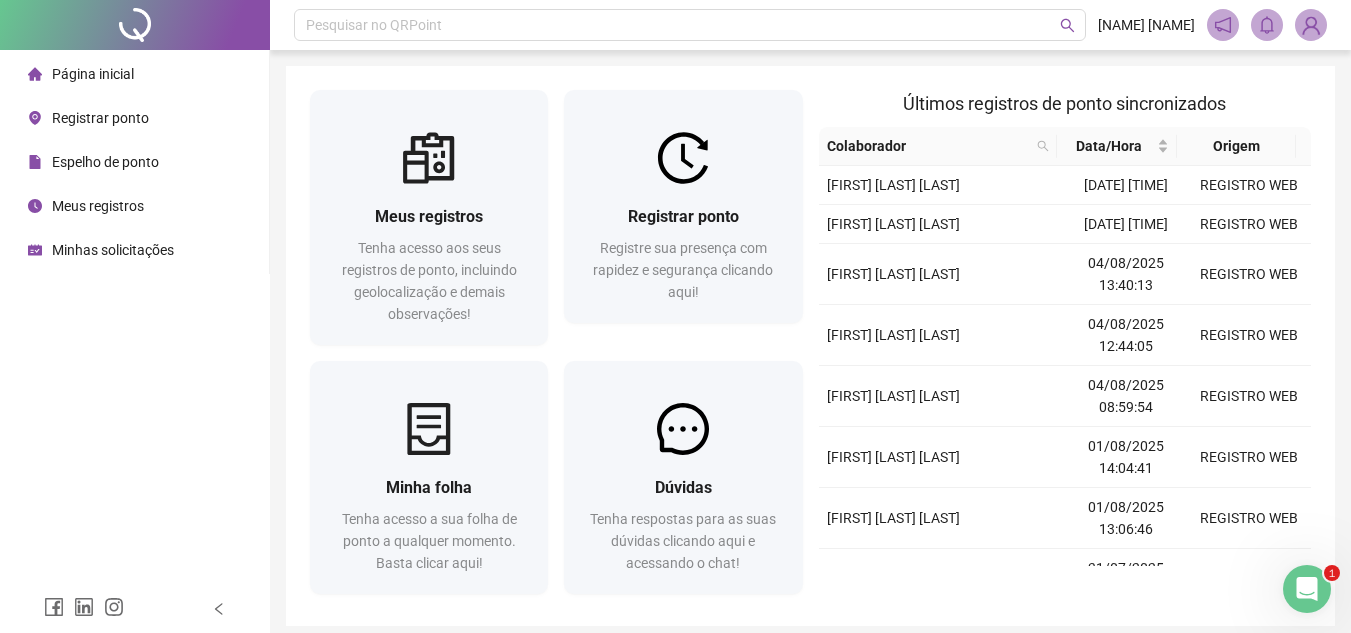 click 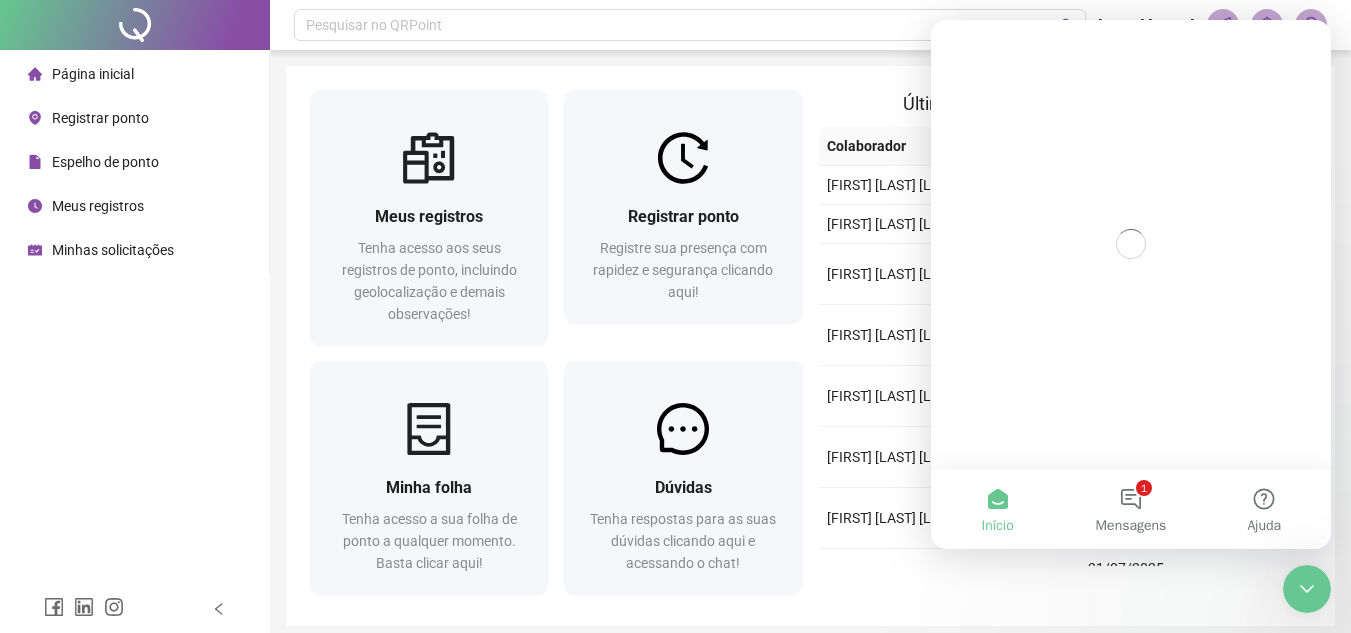 scroll, scrollTop: 0, scrollLeft: 0, axis: both 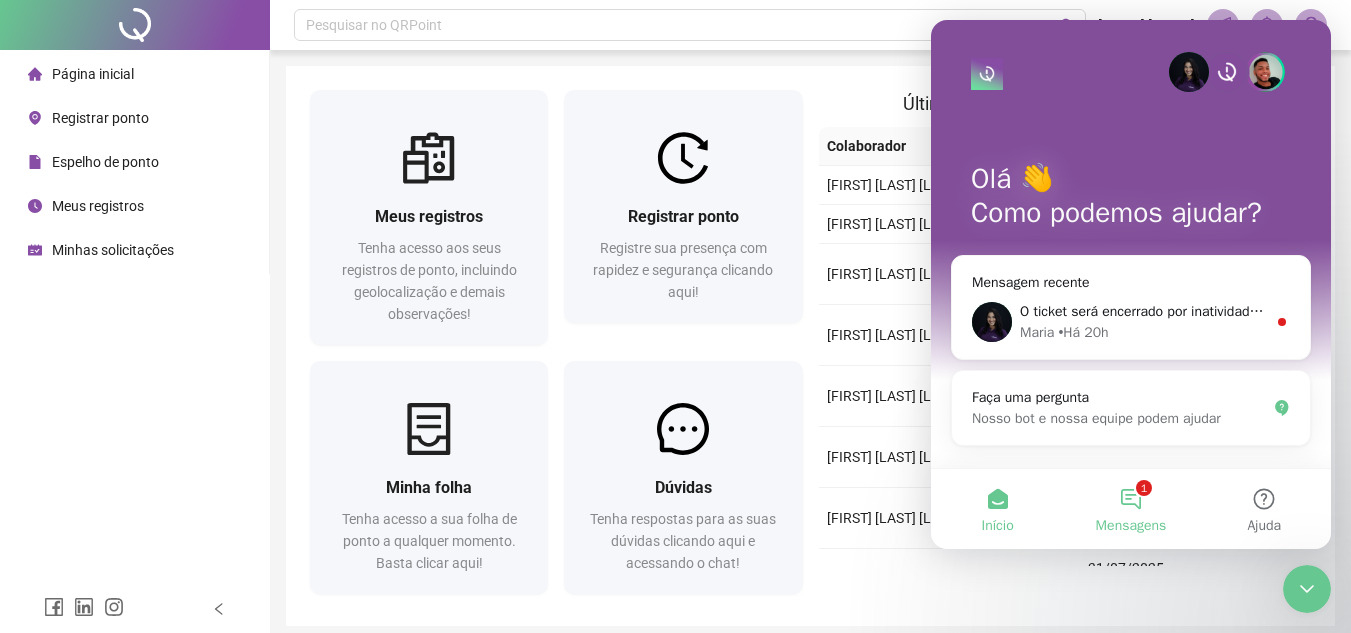 click on "1 Mensagens" at bounding box center [1130, 509] 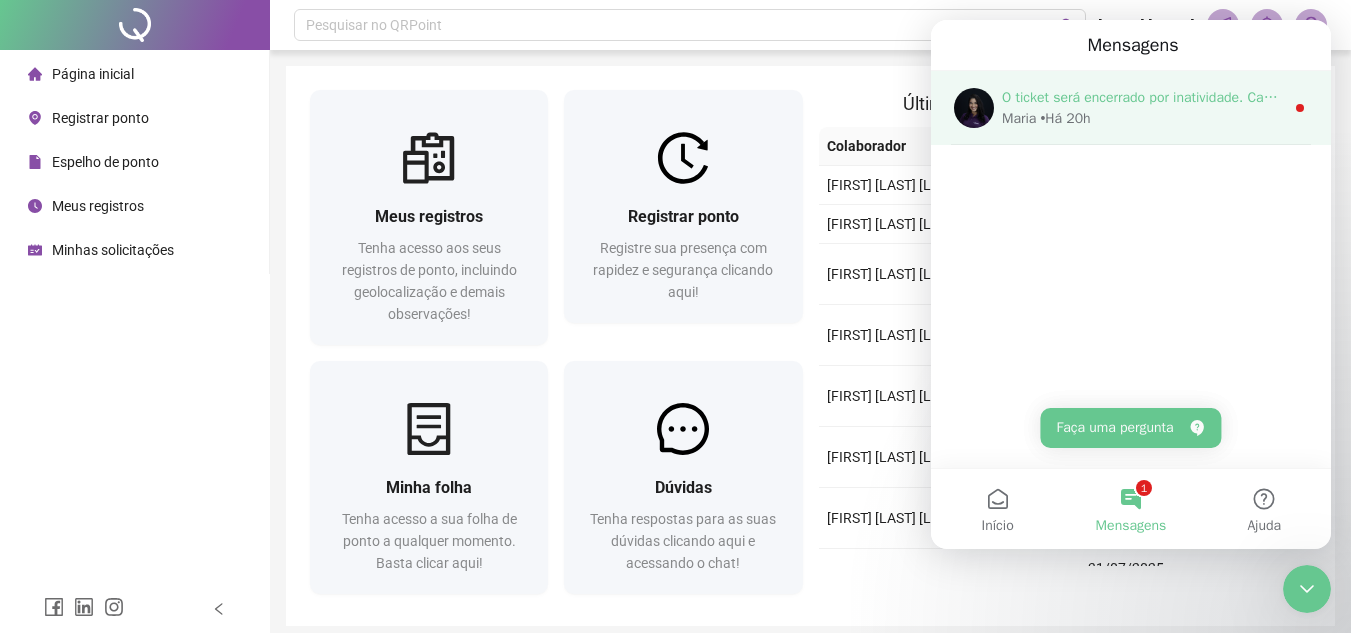 click on "[FIRST] •  Há [TIME_AGO]" at bounding box center (1143, 118) 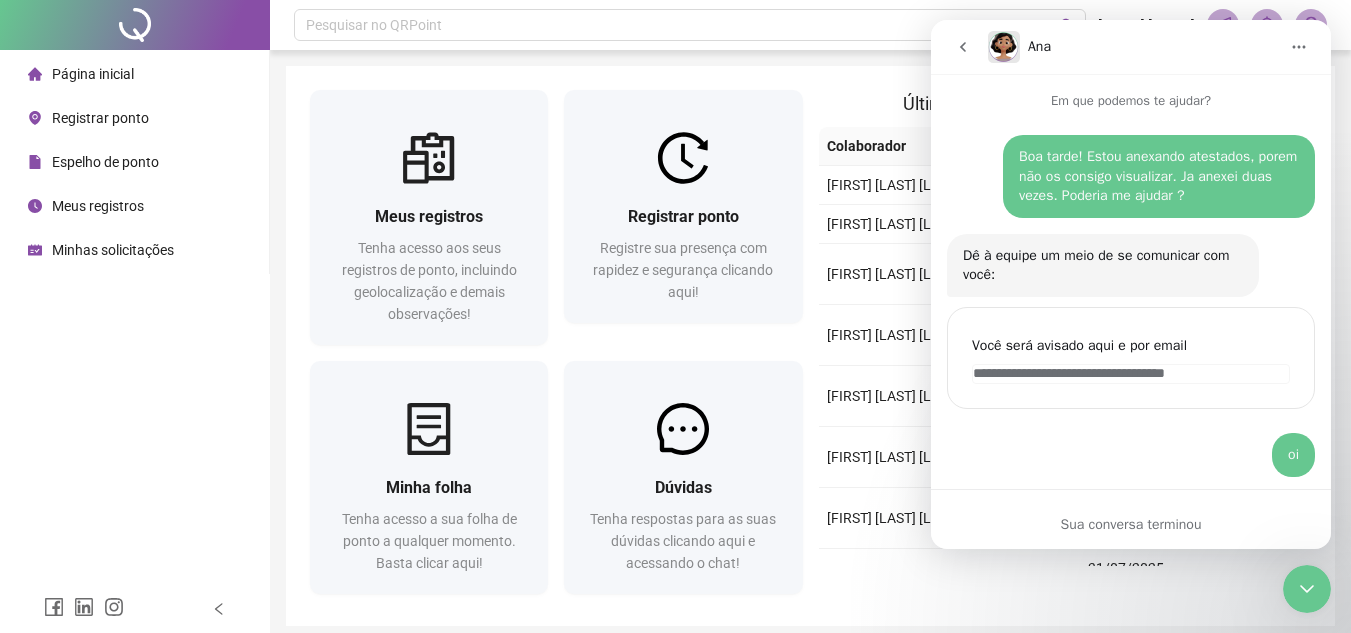 scroll, scrollTop: 3, scrollLeft: 0, axis: vertical 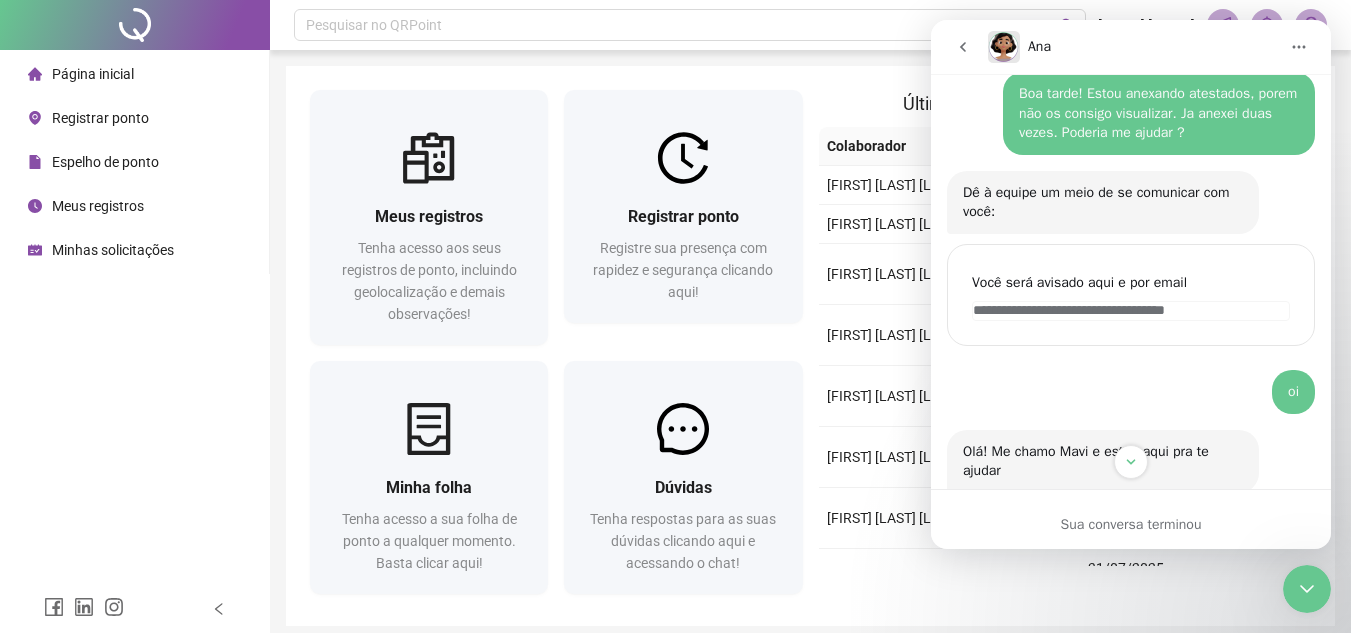 click on "Sua conversa terminou" at bounding box center [1131, 524] 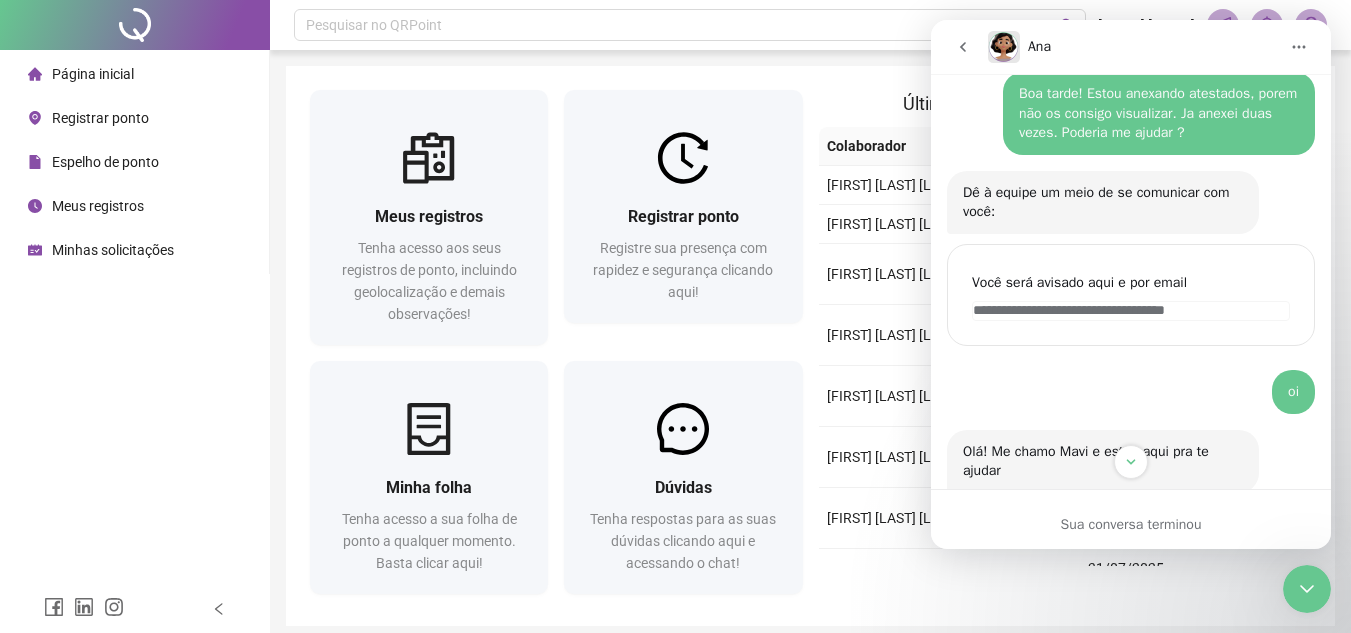 click on "oi" at bounding box center (1293, 392) 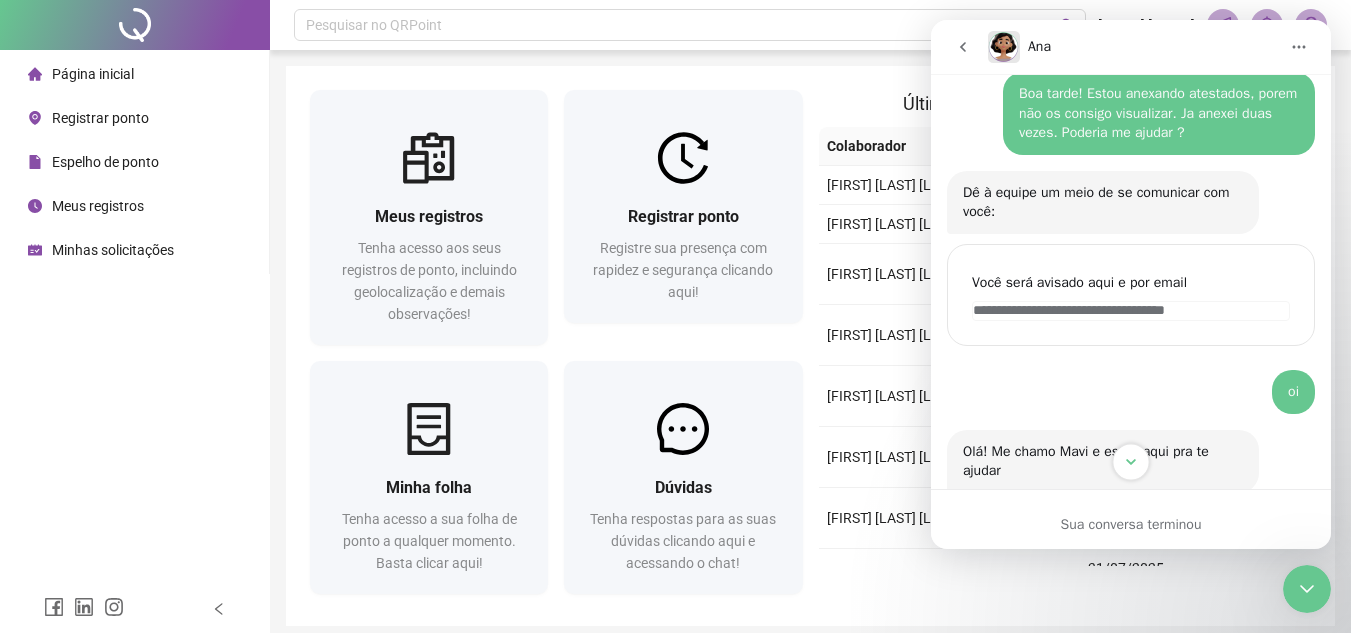 click 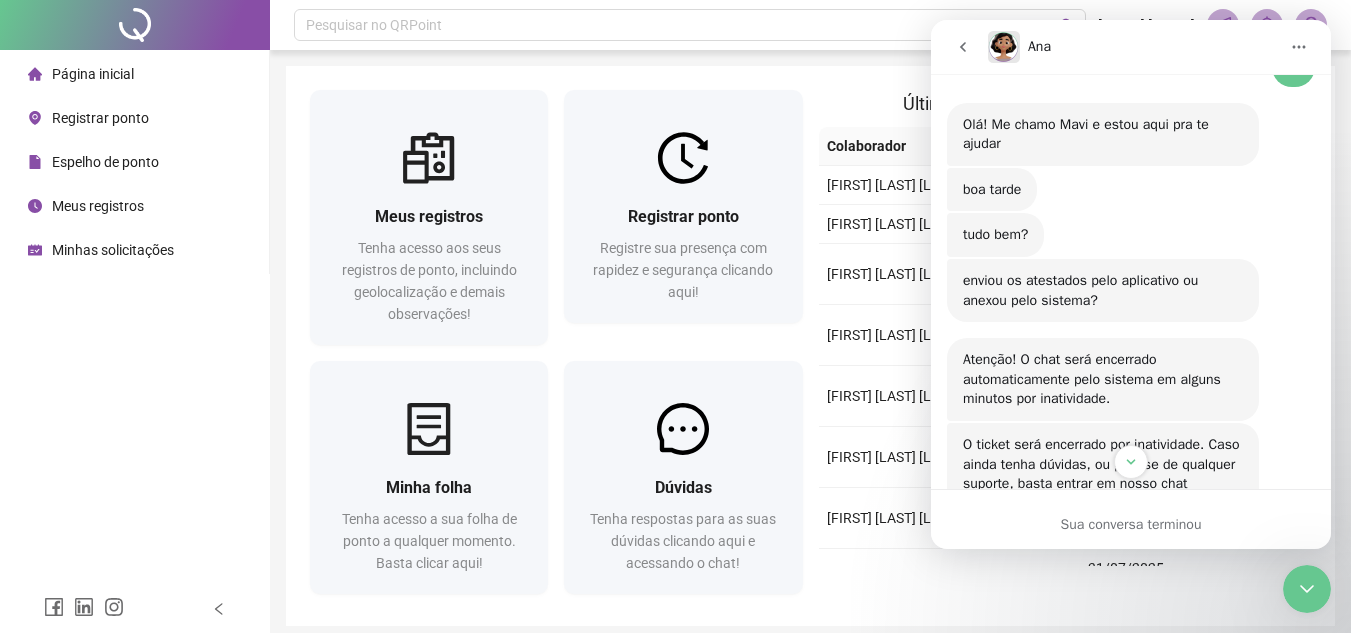 scroll, scrollTop: 0, scrollLeft: 0, axis: both 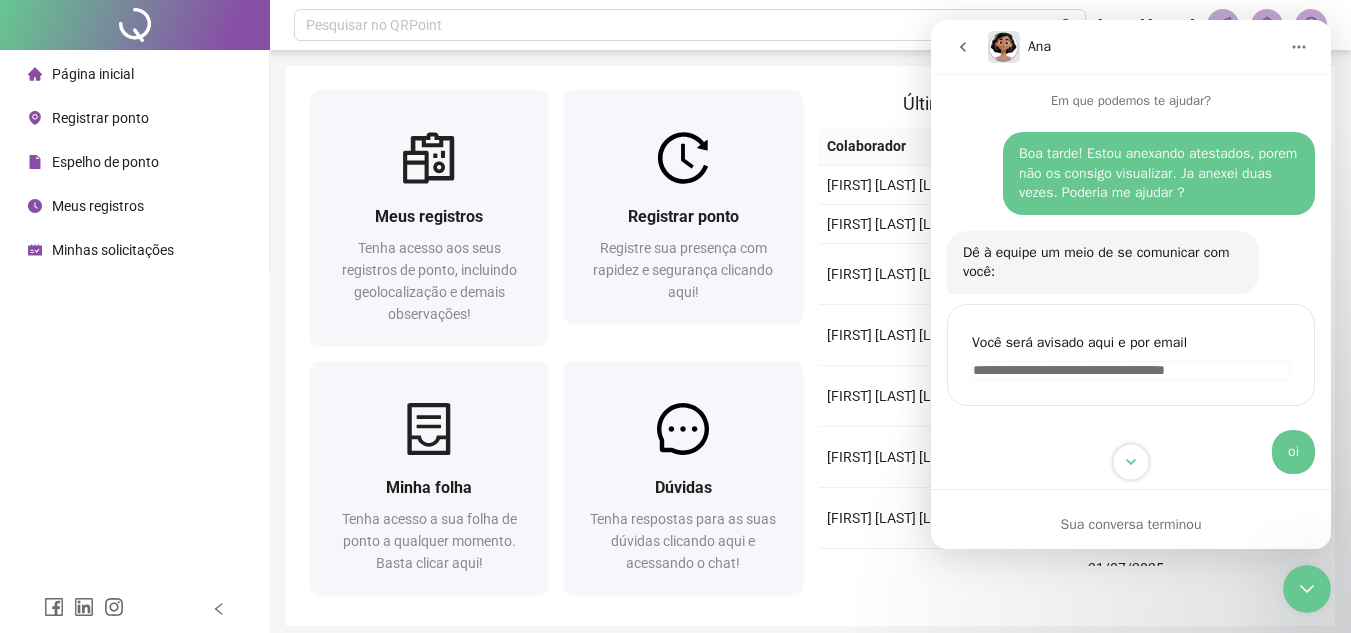 click 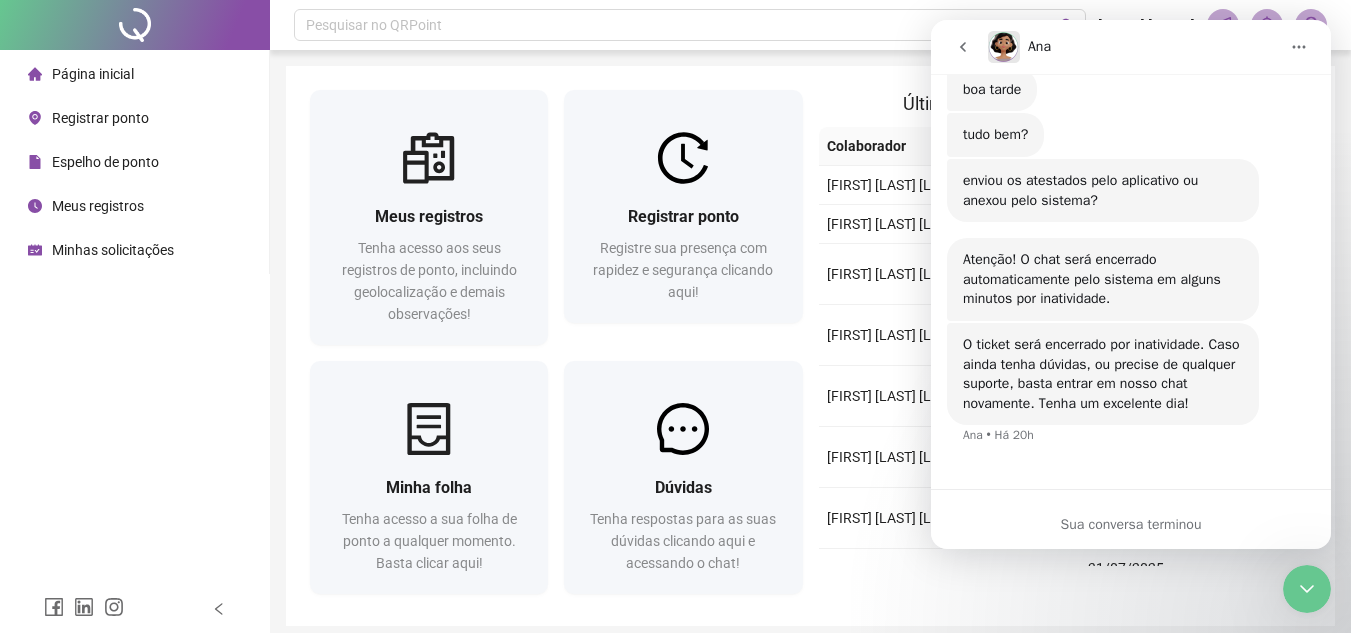 click at bounding box center (963, 47) 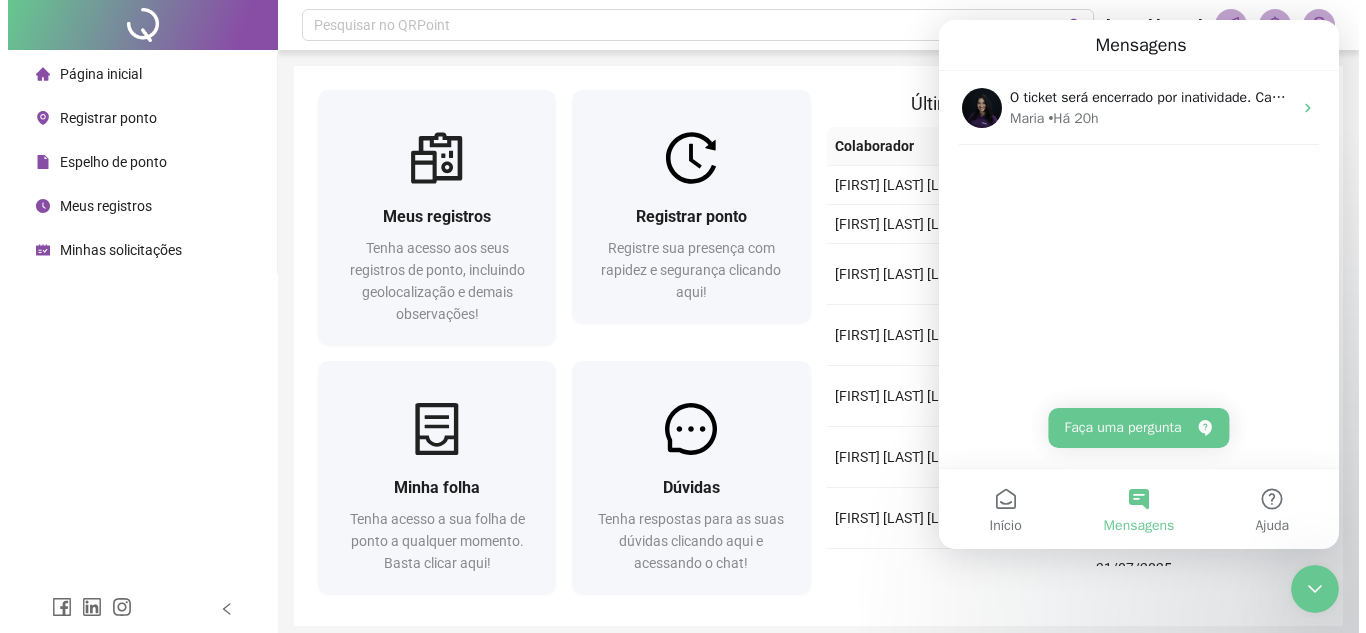 scroll, scrollTop: 0, scrollLeft: 0, axis: both 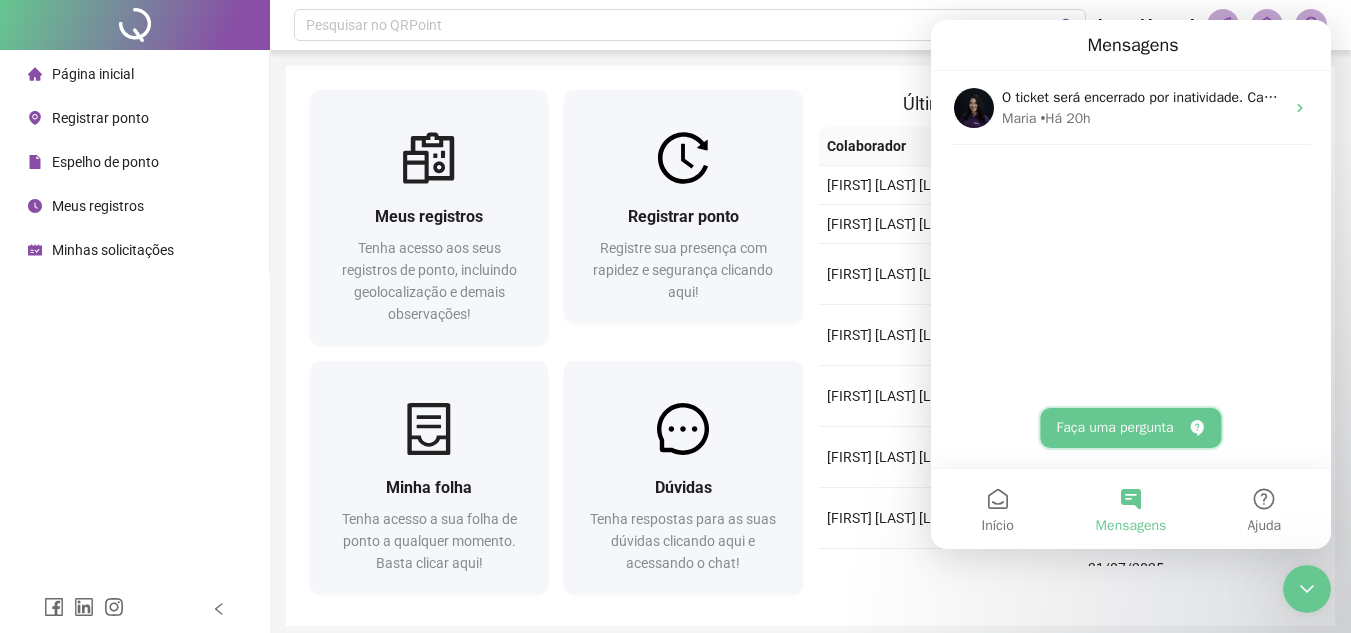 click on "Faça uma pergunta" at bounding box center [1130, 428] 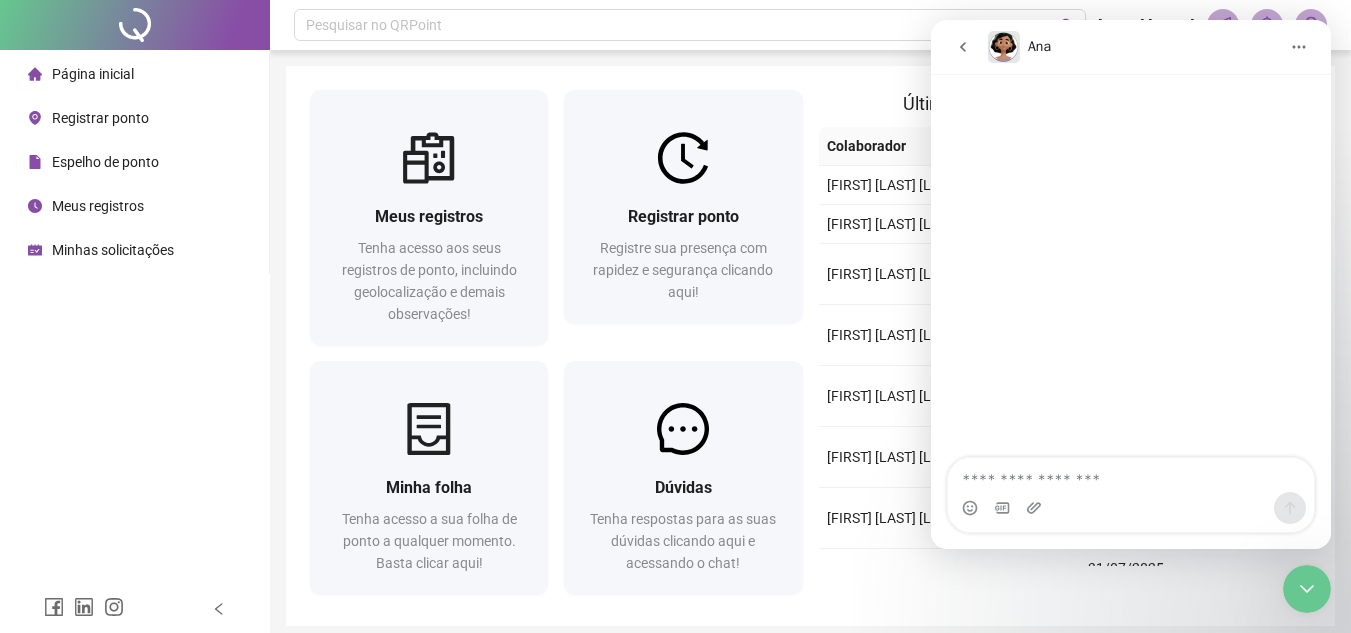 click at bounding box center [1131, 267] 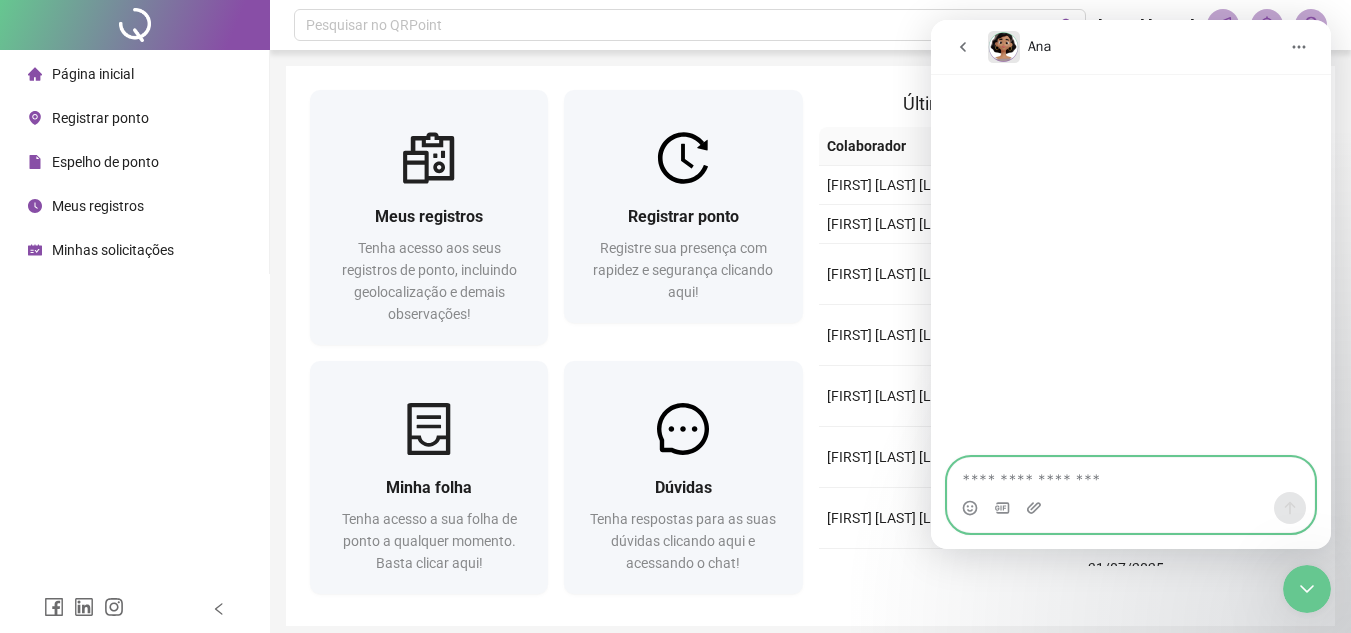 click at bounding box center [1131, 475] 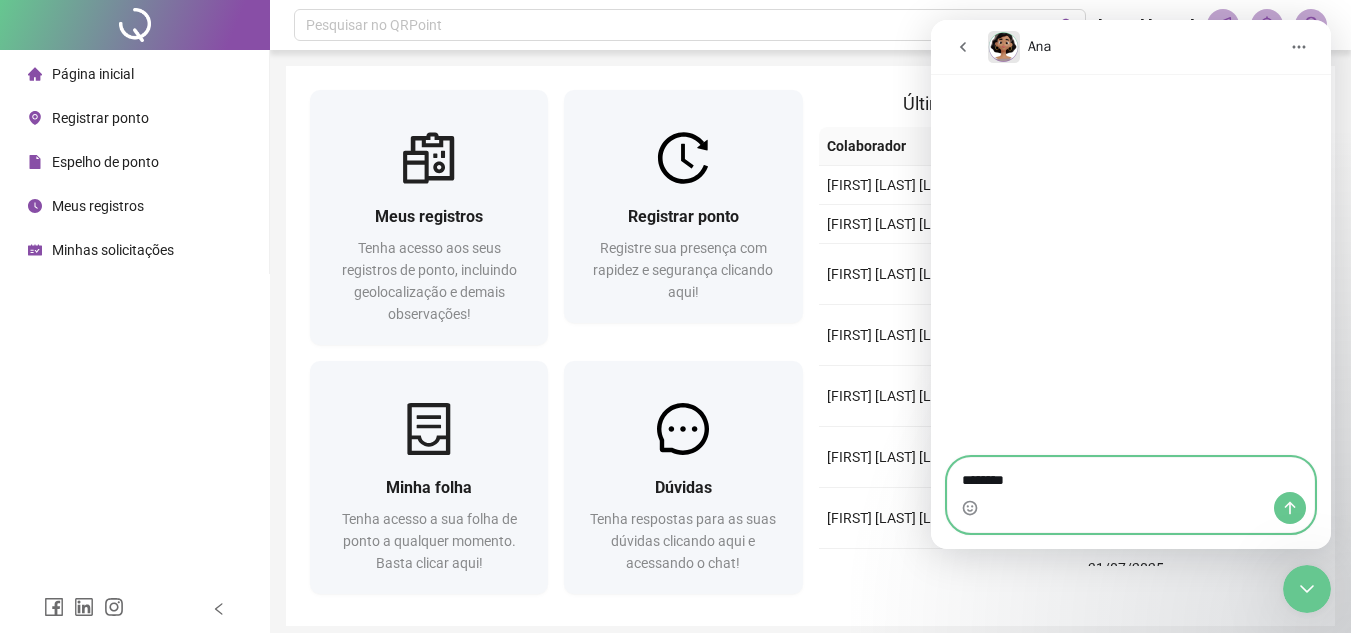 type on "*********" 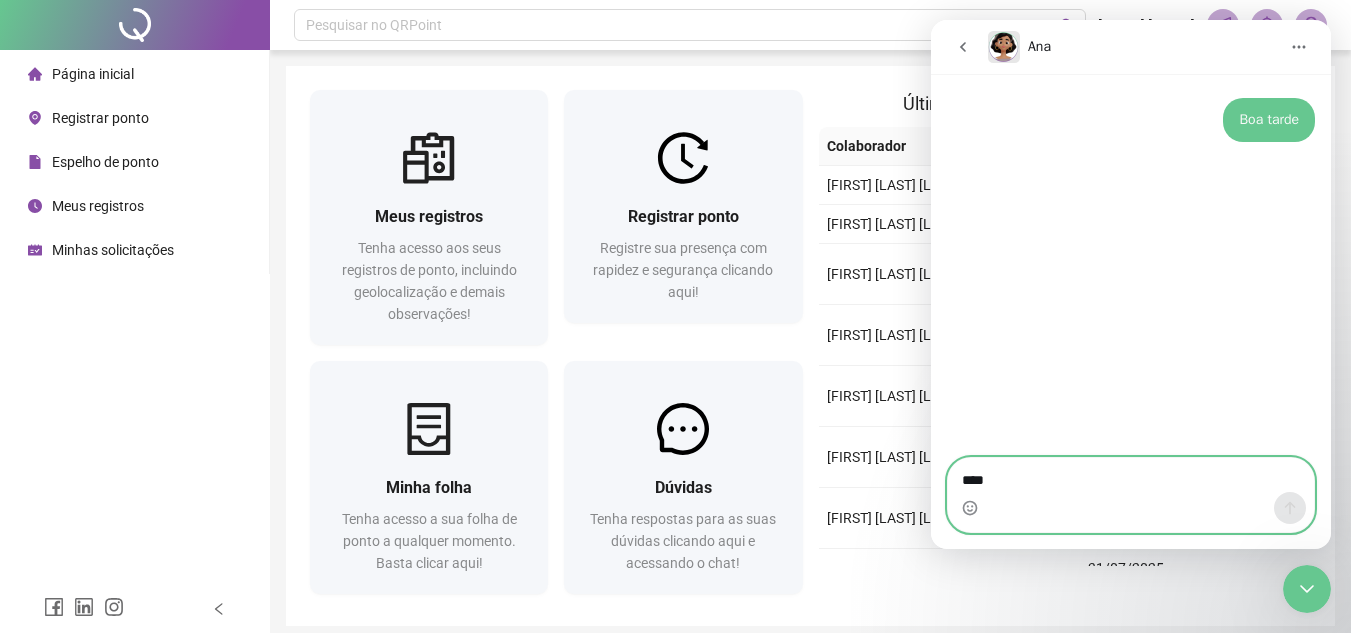 type on "*****" 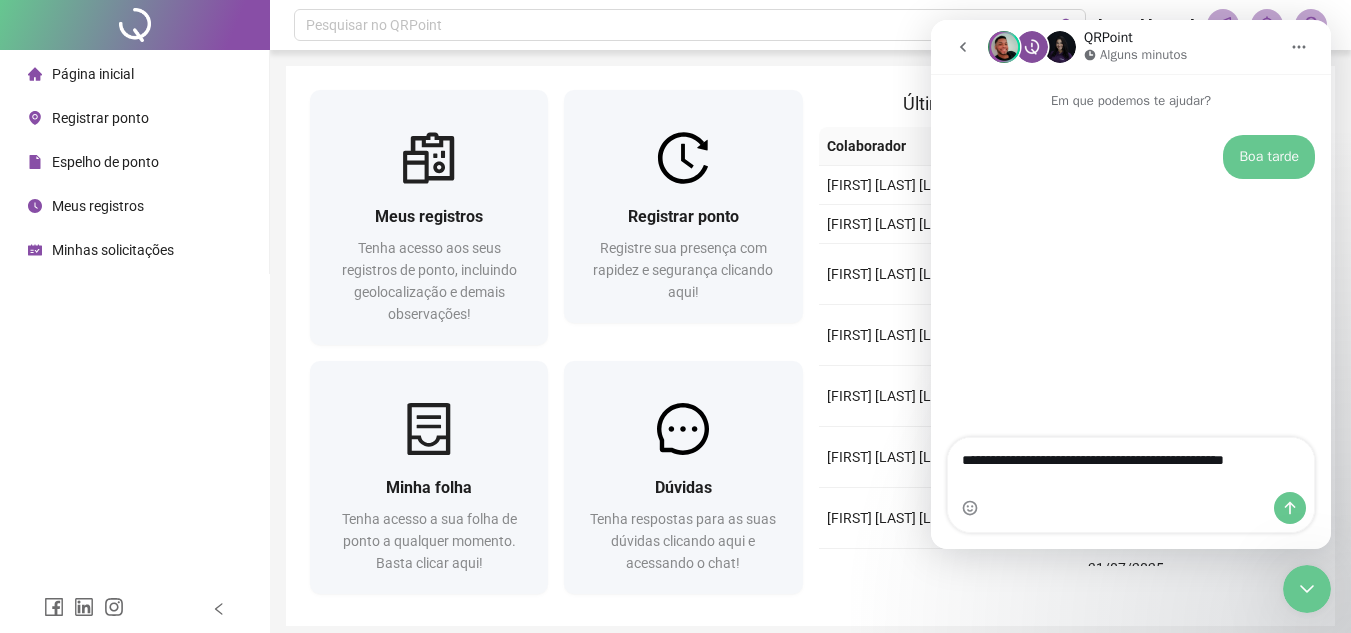 type on "**********" 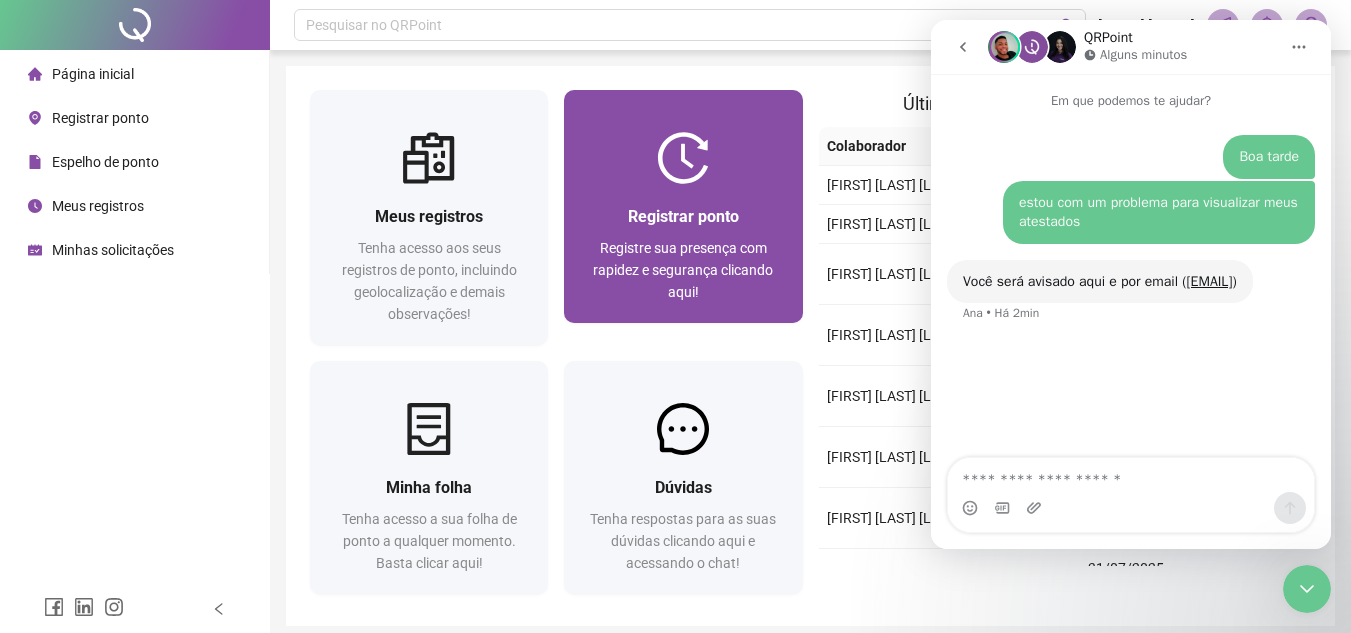 type 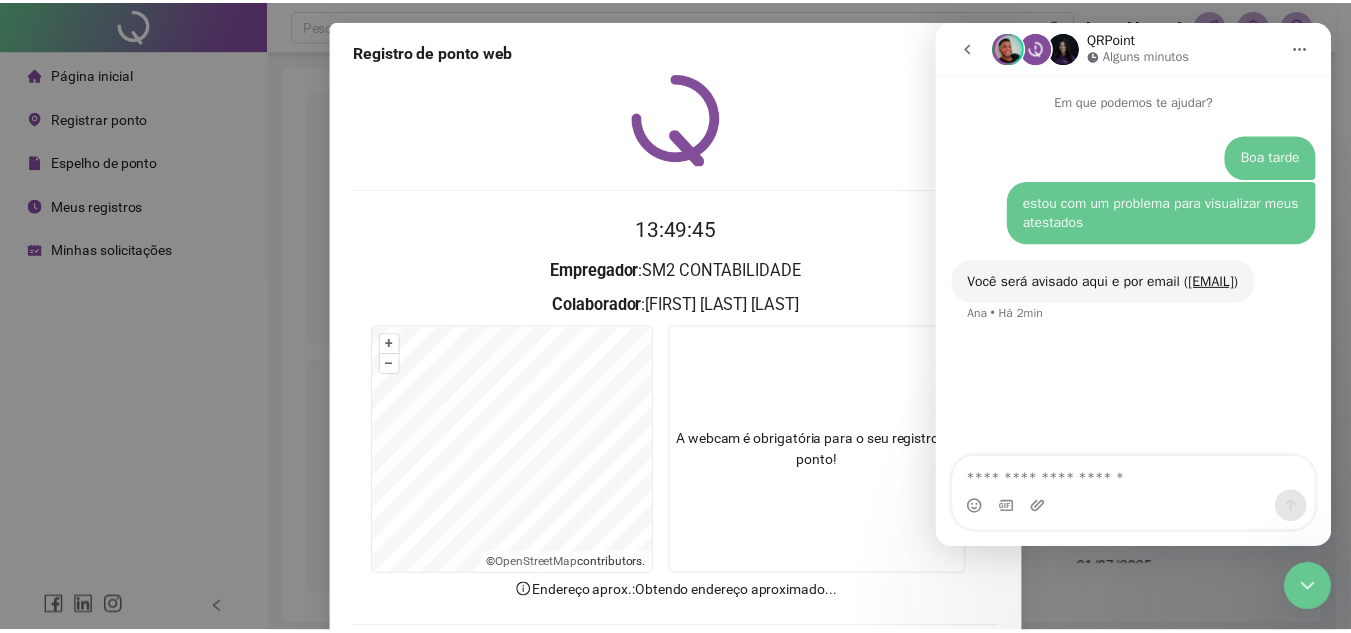 scroll, scrollTop: 100, scrollLeft: 0, axis: vertical 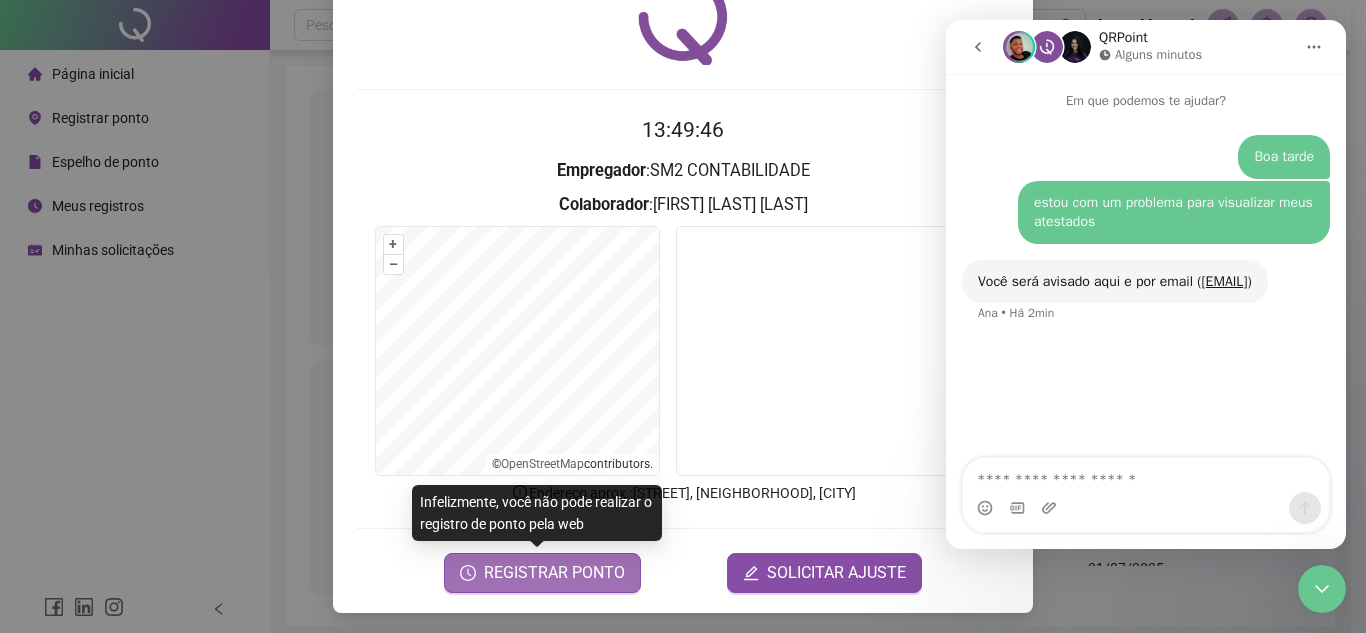 click on "REGISTRAR PONTO" at bounding box center [554, 573] 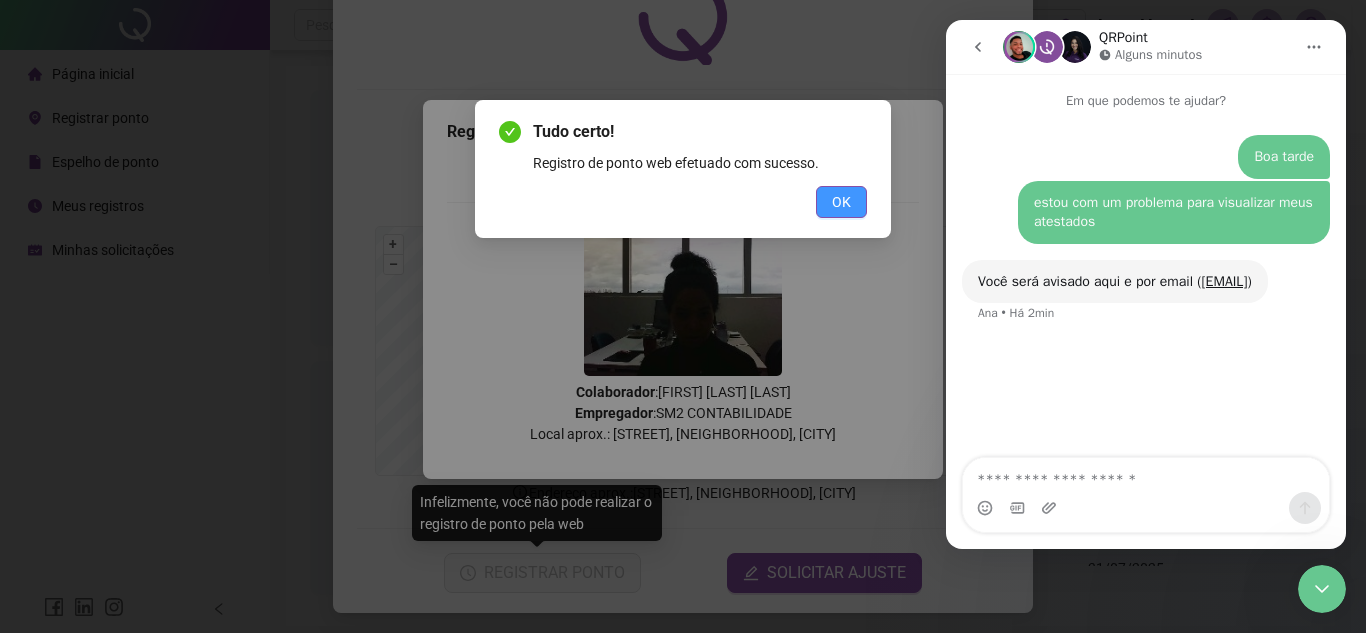 click on "OK" at bounding box center [841, 202] 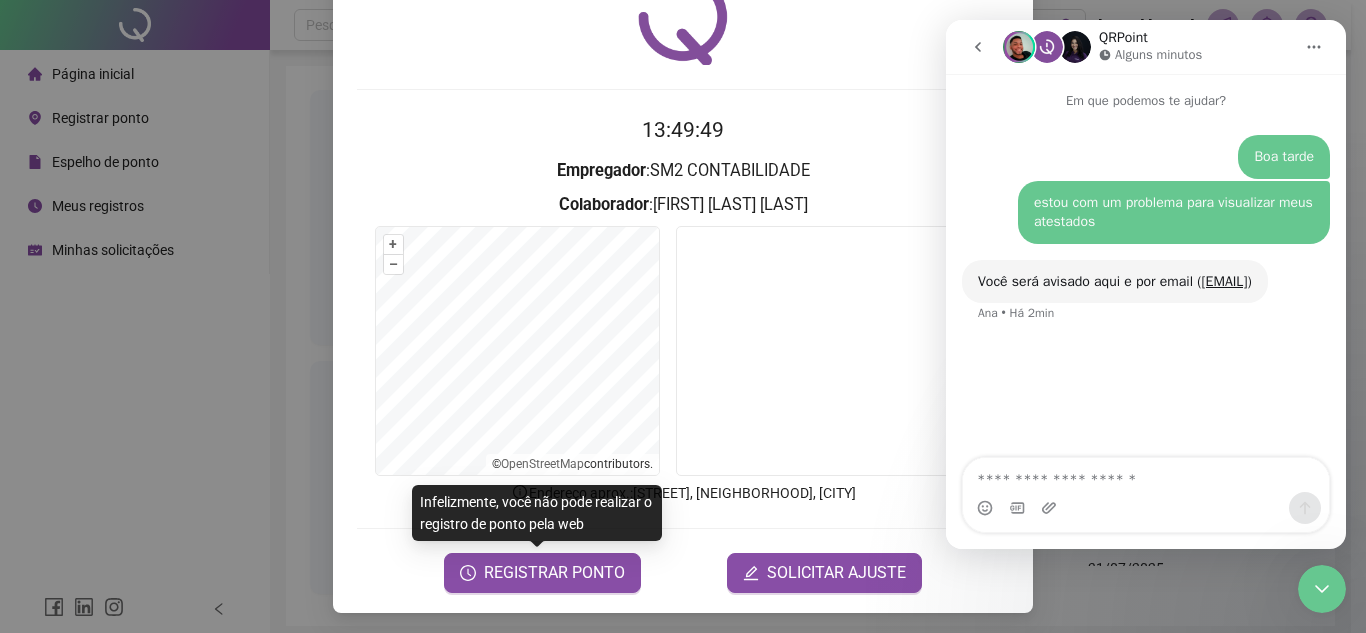 click on "Registro de ponto web [TIME] Empregador :  [COMPANY] Colaborador :  [NAME] [NAME] [LAST] + – ⇧ › ©  OpenStreetMap  contributors. Endereço aprox. :  [STREET], [NEIGHBORHOOD], [CITY] REGISTRAR PONTO SOLICITAR AJUSTE" at bounding box center [683, 316] 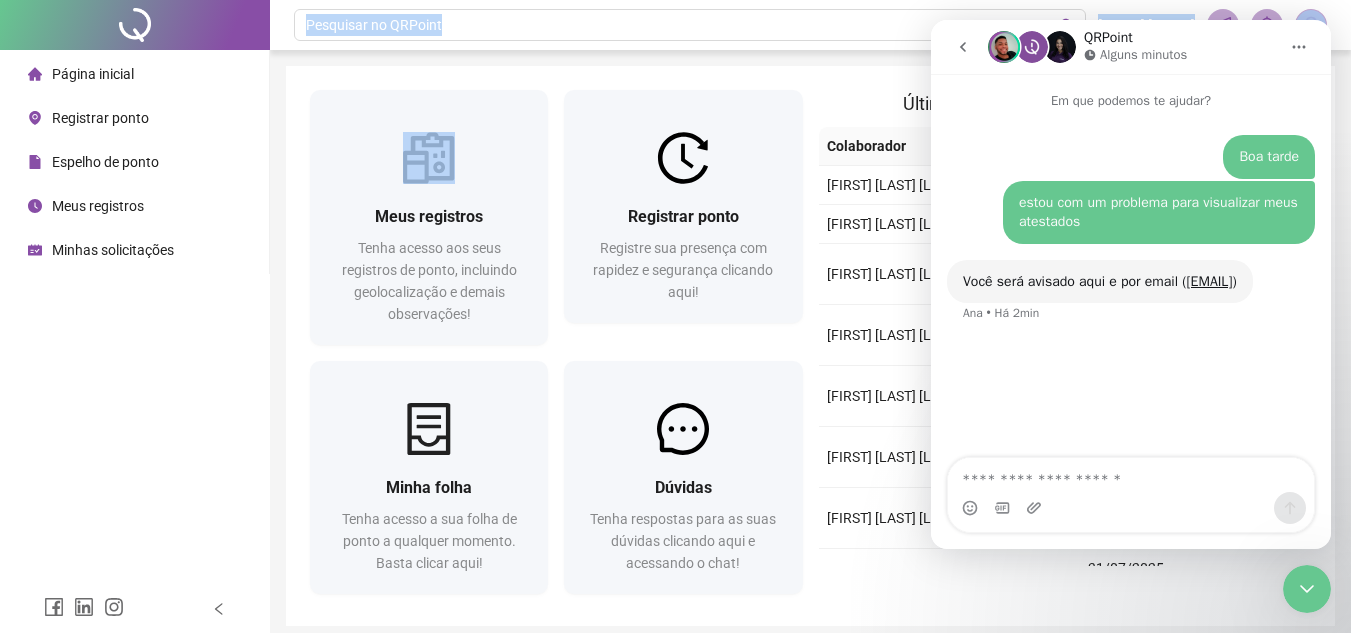 drag, startPoint x: 299, startPoint y: 176, endPoint x: 472, endPoint y: 8, distance: 241.14934 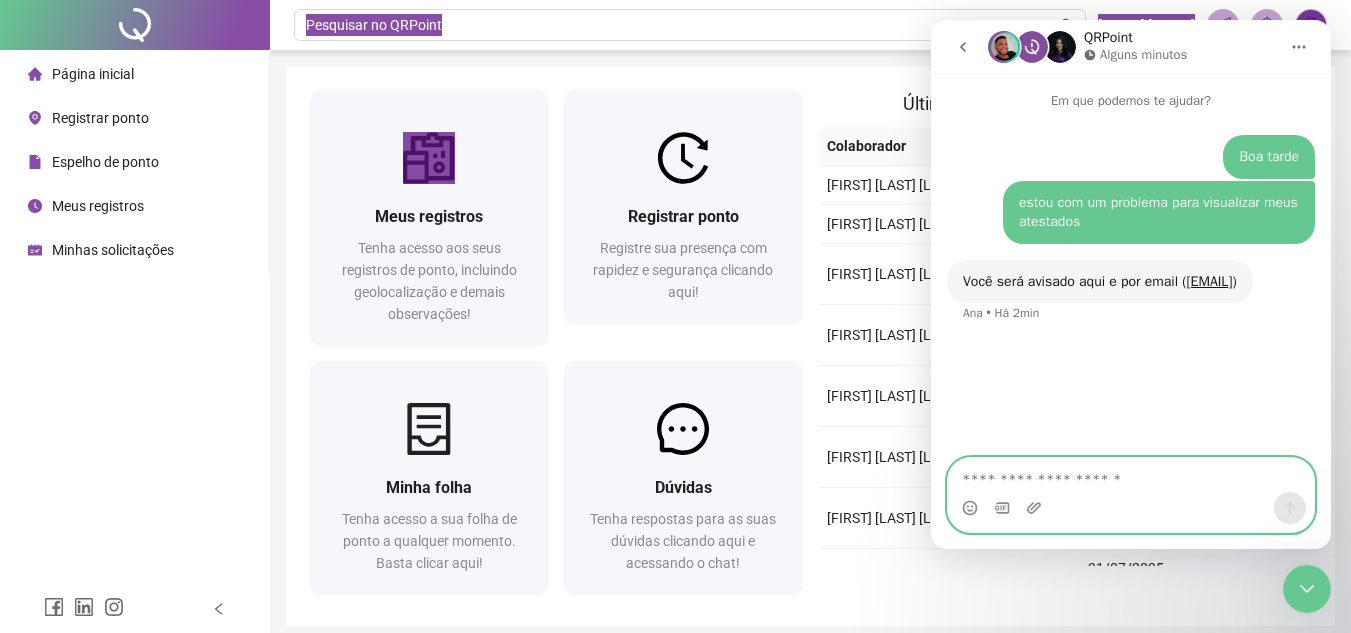 click at bounding box center (1131, 475) 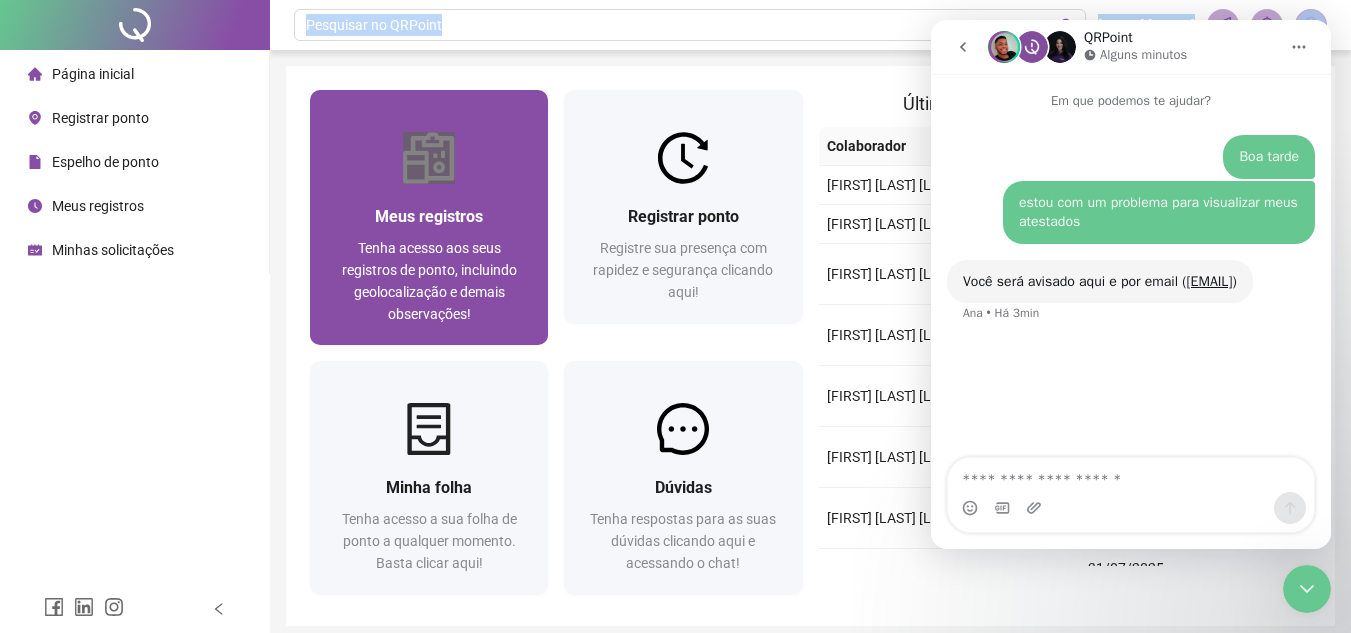 click at bounding box center (429, 158) 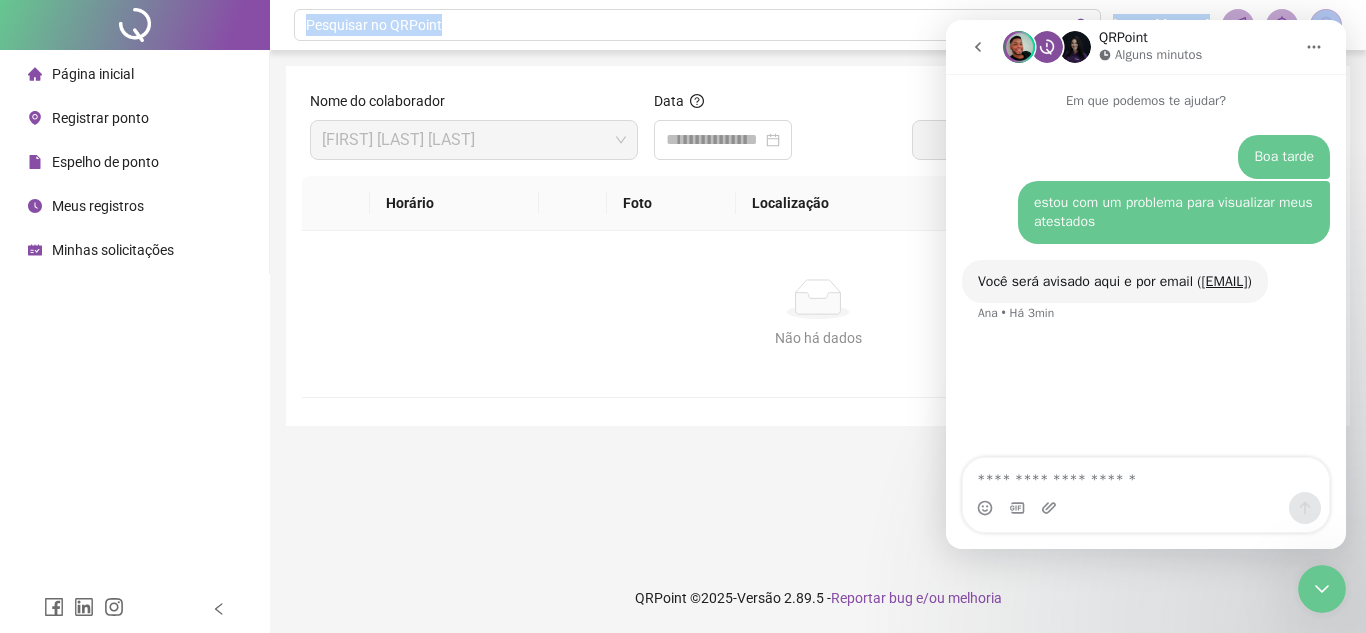 click at bounding box center (135, 25) 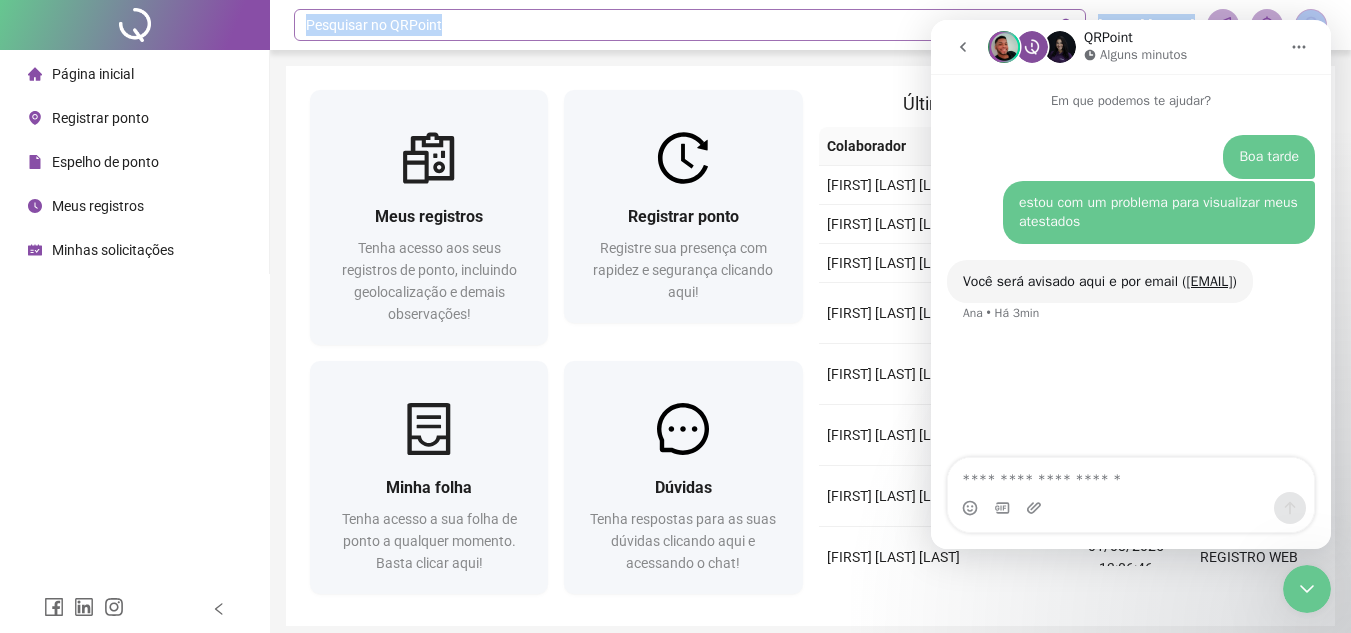click on "Pesquisar no QRPoint" at bounding box center (690, 25) 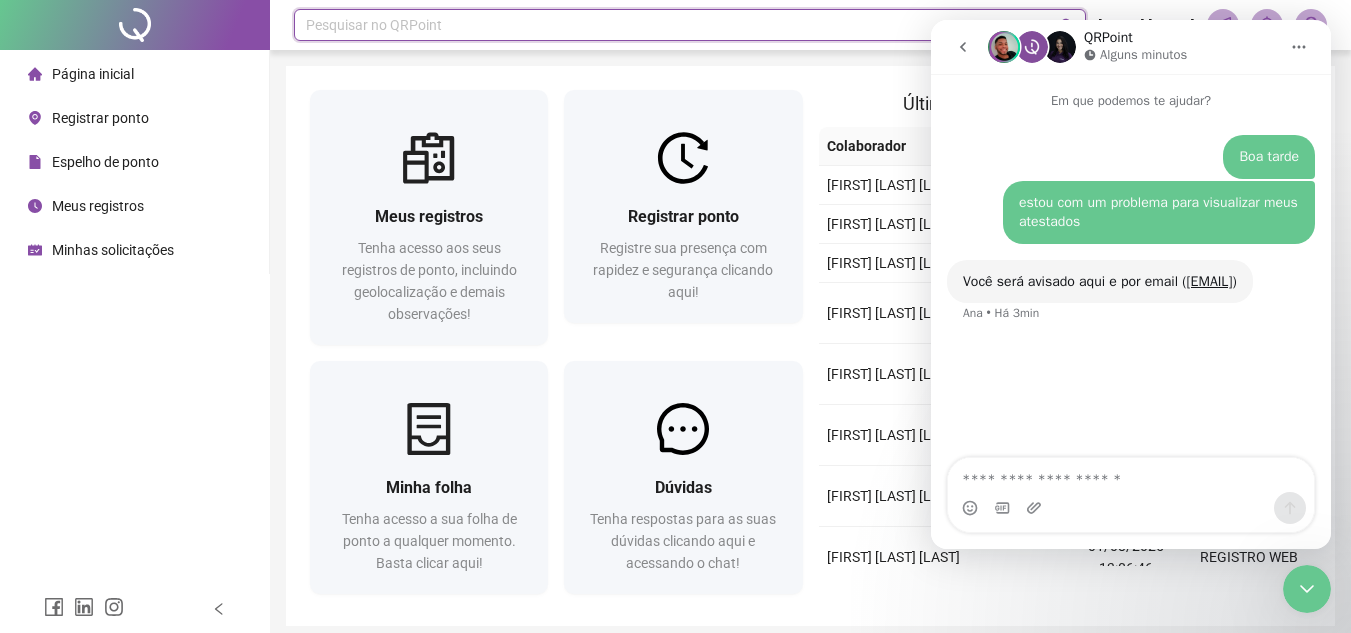 click on "Você será avisado aqui e por email ( [EMAIL] ) [NAME] •   Há [TIME_AGO]" at bounding box center (1131, 304) 